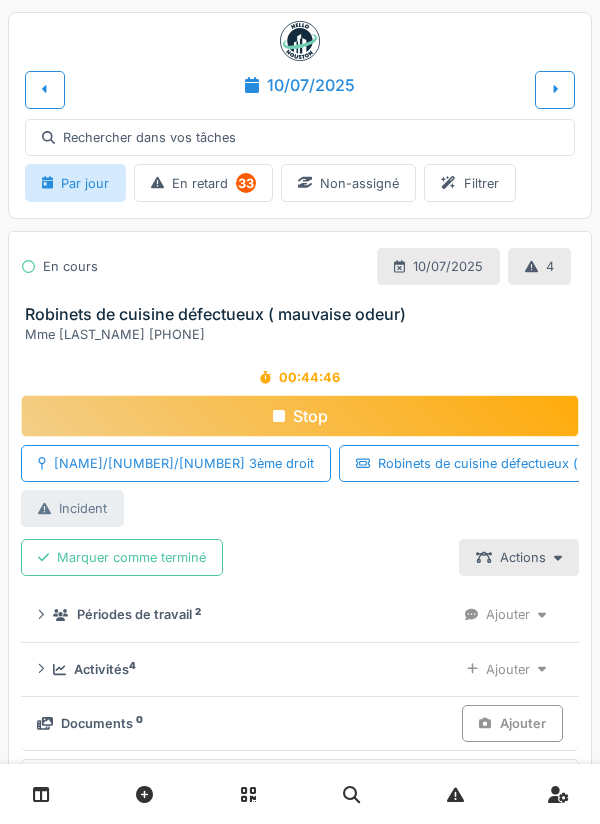 click on "Stop" at bounding box center (300, 416) 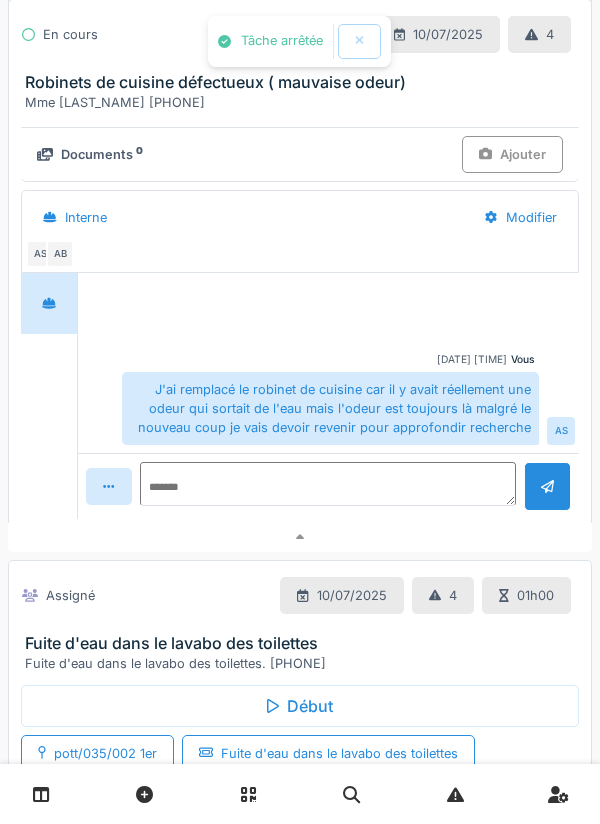 scroll, scrollTop: 584, scrollLeft: 0, axis: vertical 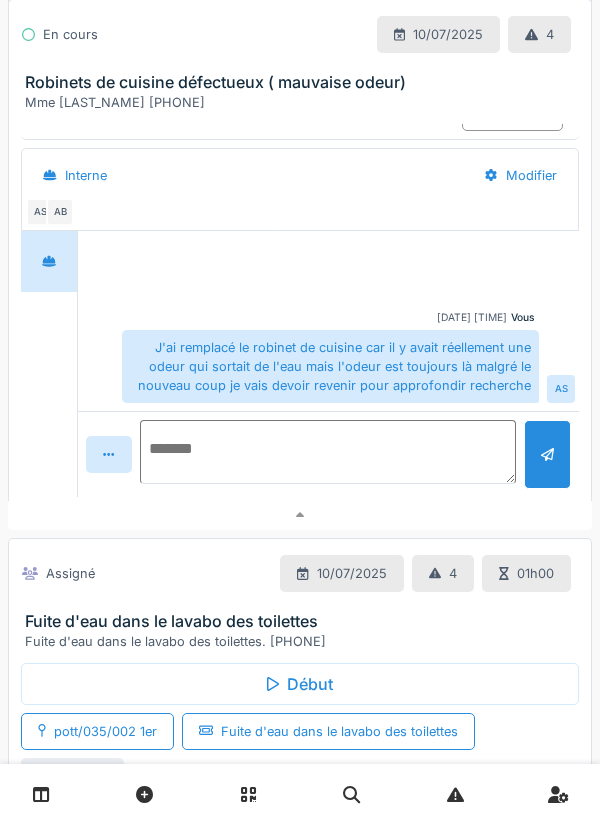 click at bounding box center [328, 452] 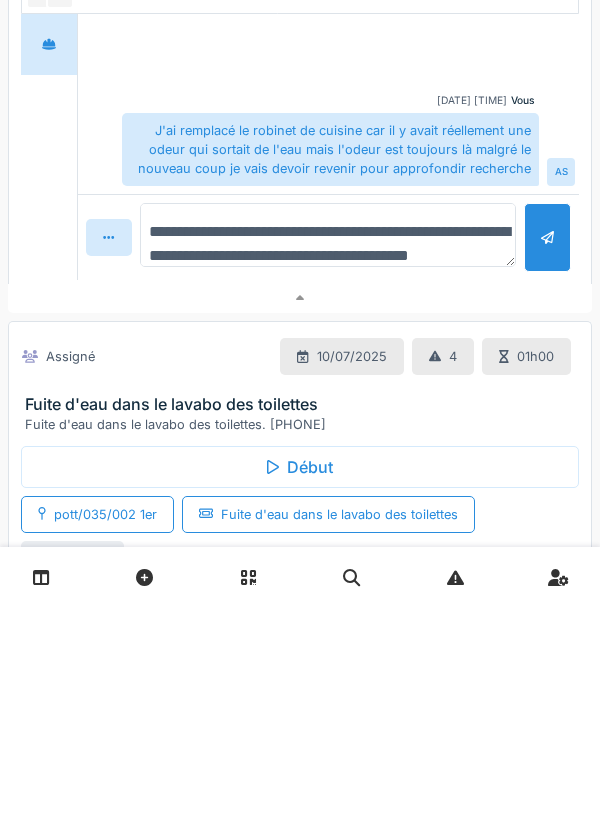 scroll, scrollTop: 23, scrollLeft: 0, axis: vertical 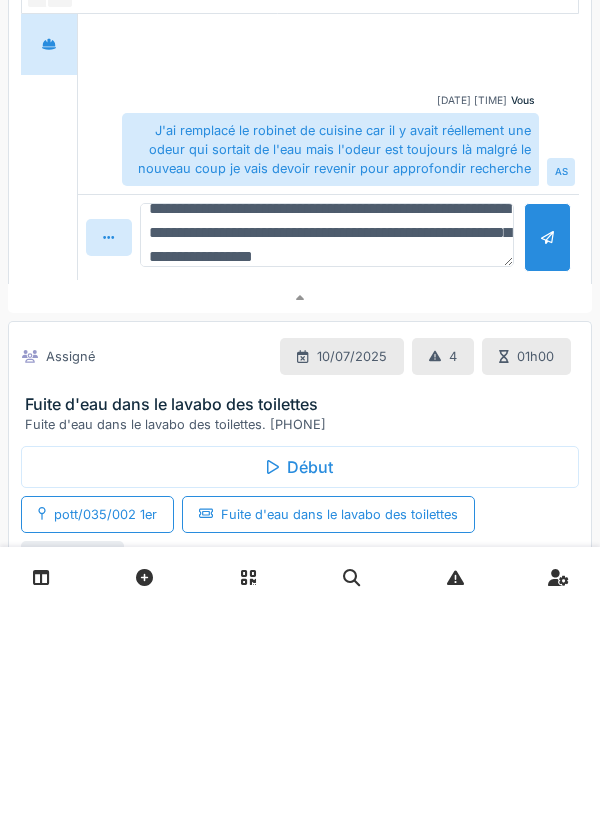 click on "**********" at bounding box center [327, 452] 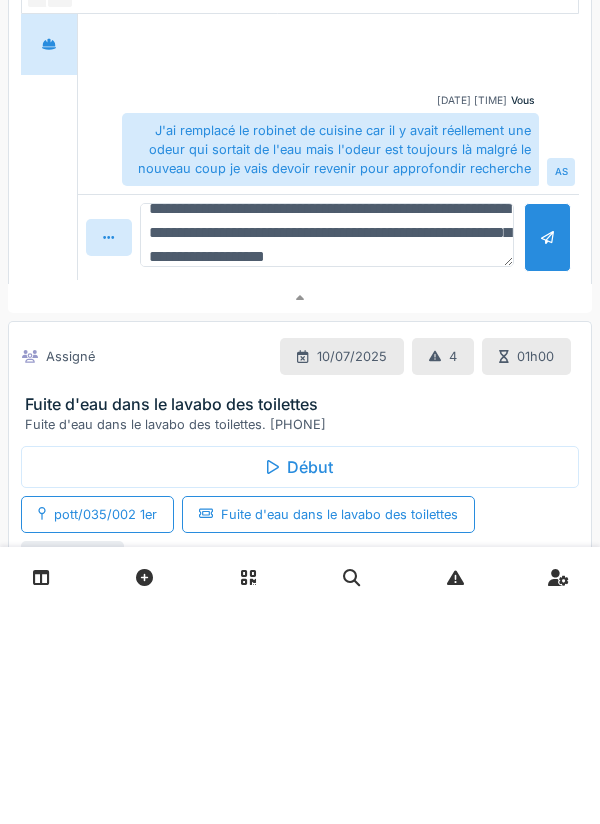 click on "**********" at bounding box center (327, 452) 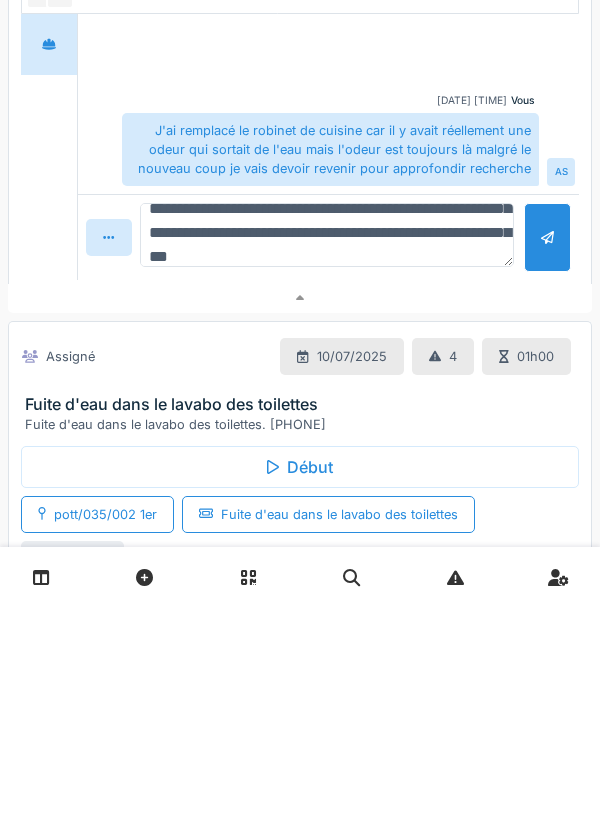 scroll, scrollTop: 95, scrollLeft: 0, axis: vertical 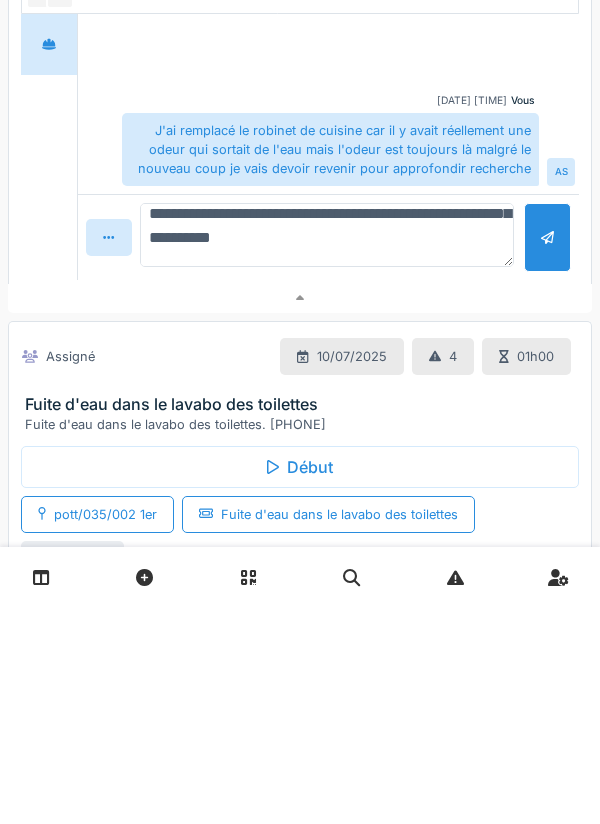 type on "**********" 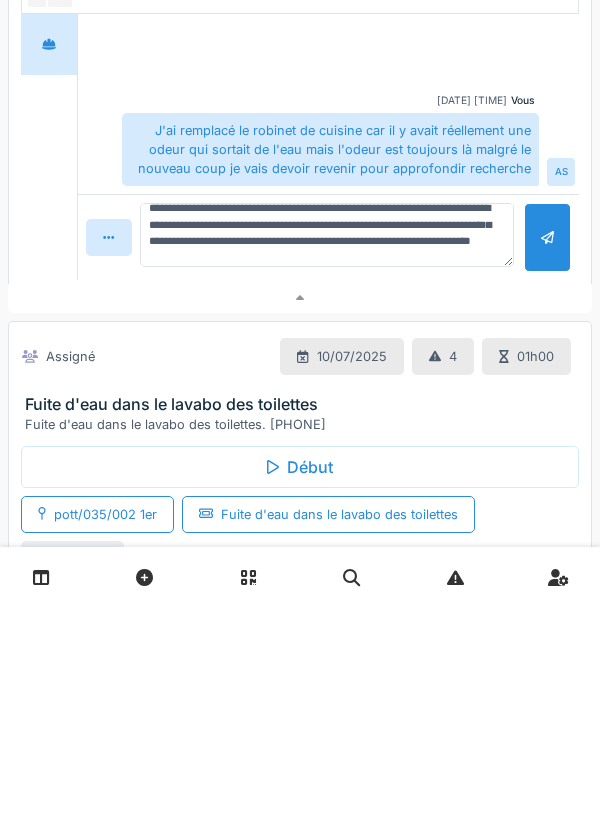 click at bounding box center (547, 454) 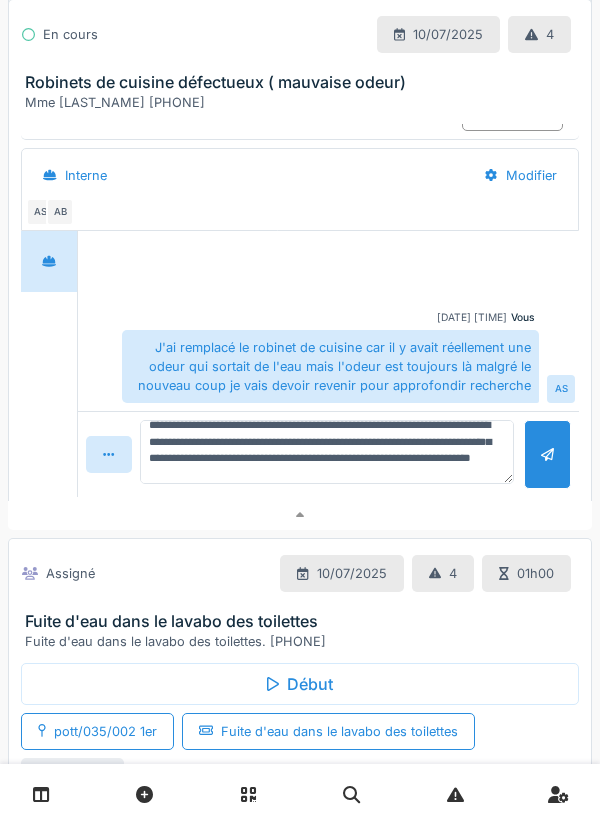 scroll, scrollTop: 0, scrollLeft: 0, axis: both 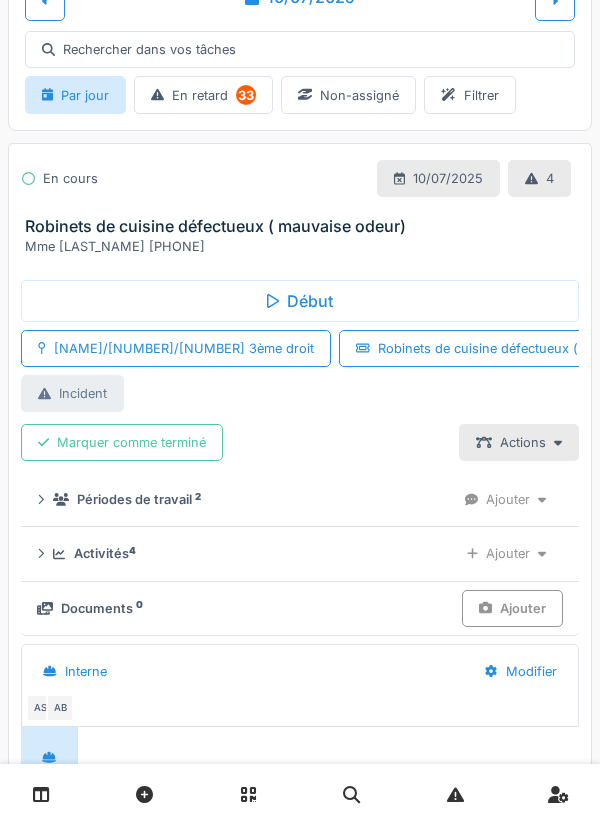 click on "Ajouter" at bounding box center [506, 553] 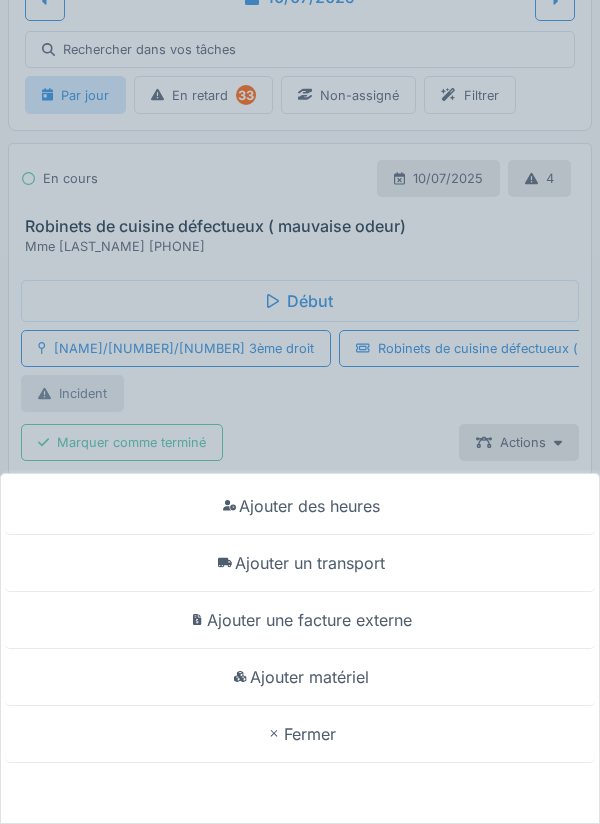 click on "Ajouter des heures Ajouter un transport Ajouter une facture externe Ajouter matériel Fermer" at bounding box center (300, 412) 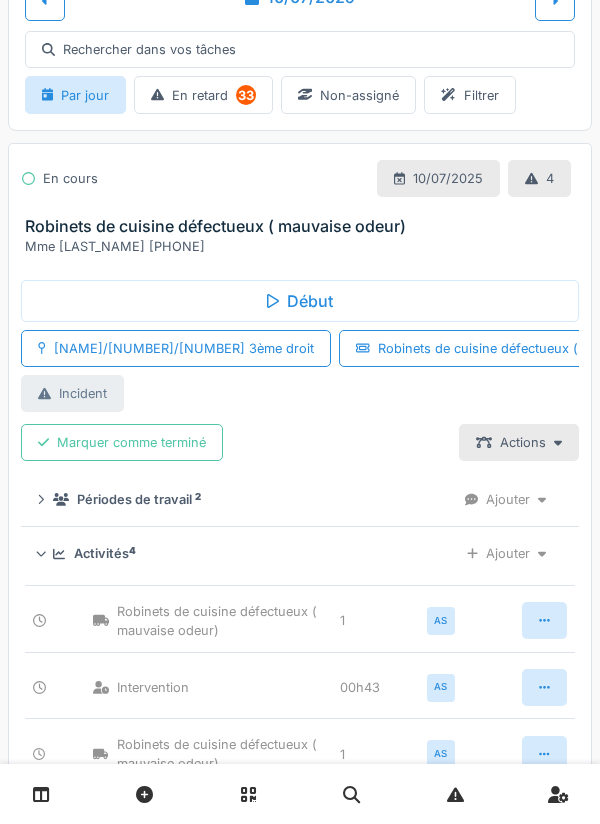 click on "Activités 4" at bounding box center [247, 553] 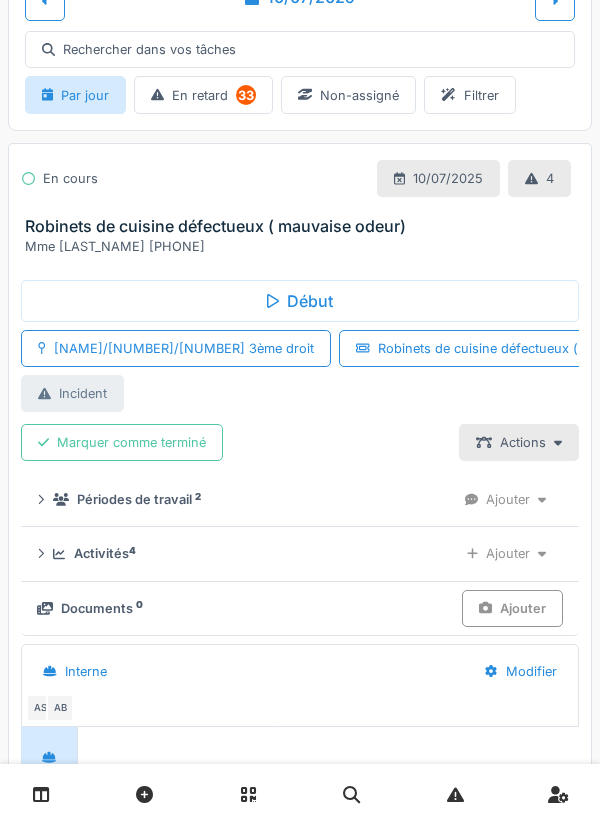 click on "Activités 4 Ajouter" at bounding box center (300, 553) 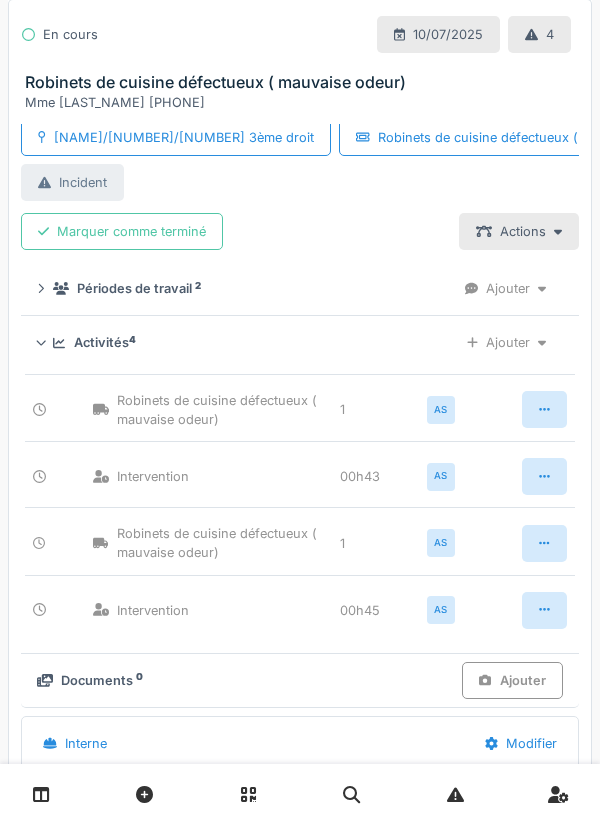 scroll, scrollTop: 307, scrollLeft: 0, axis: vertical 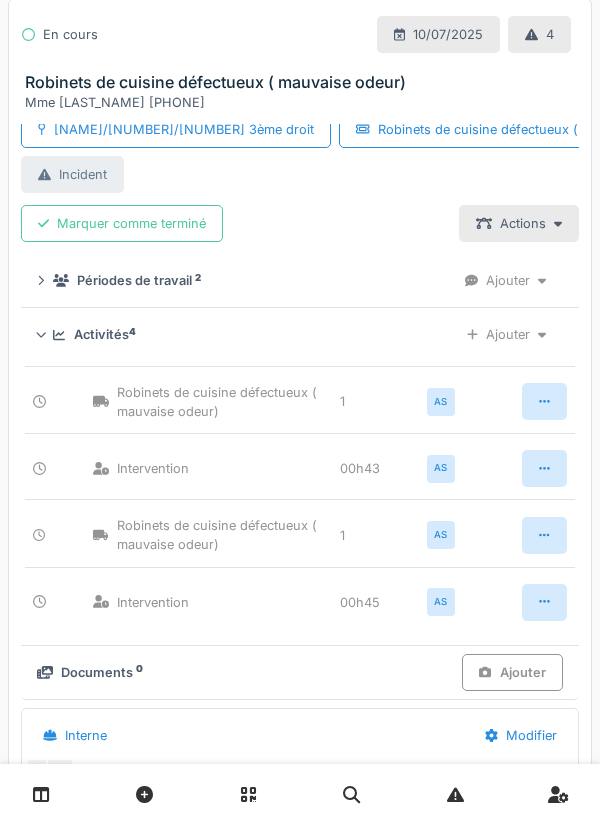 click on "Ajouter" at bounding box center [506, 334] 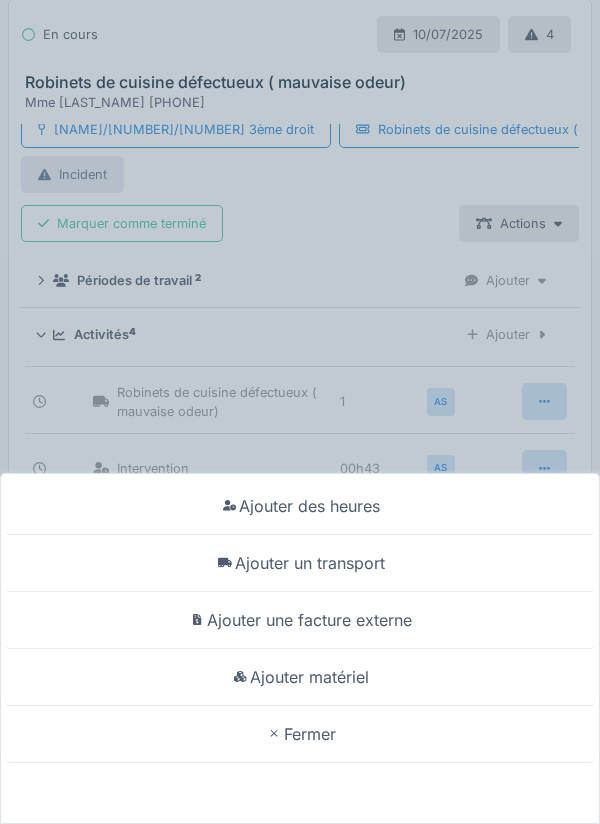 click on "Ajouter matériel" at bounding box center (300, 677) 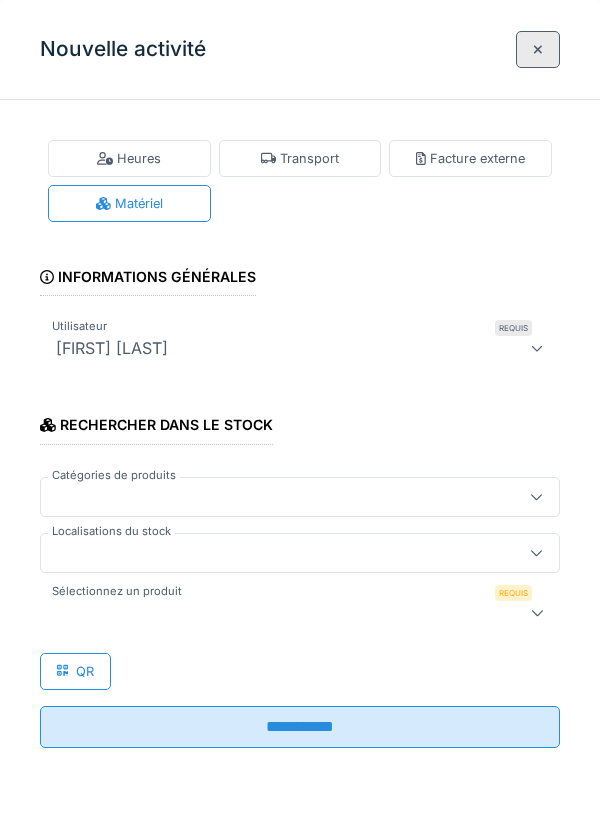 click at bounding box center (300, 553) 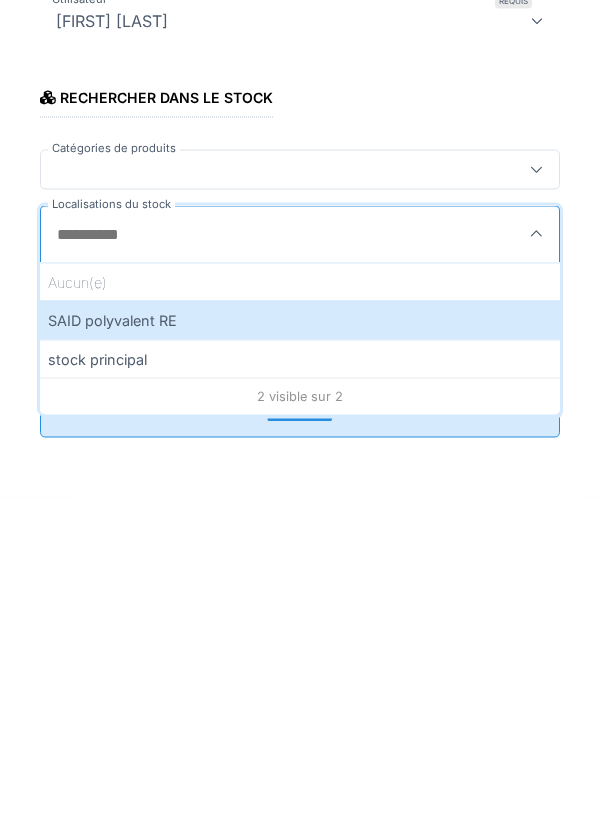 click on "SAID polyvalent RE" at bounding box center [300, 647] 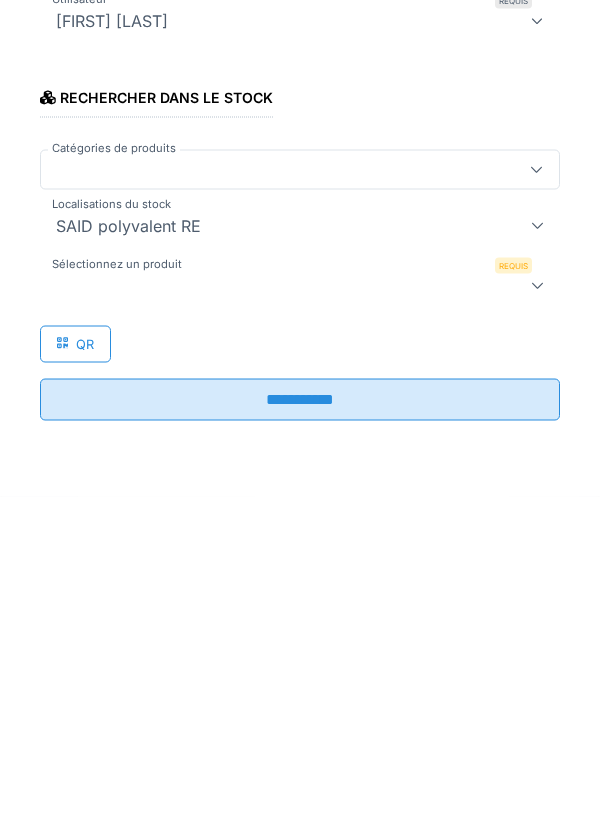 type on "***" 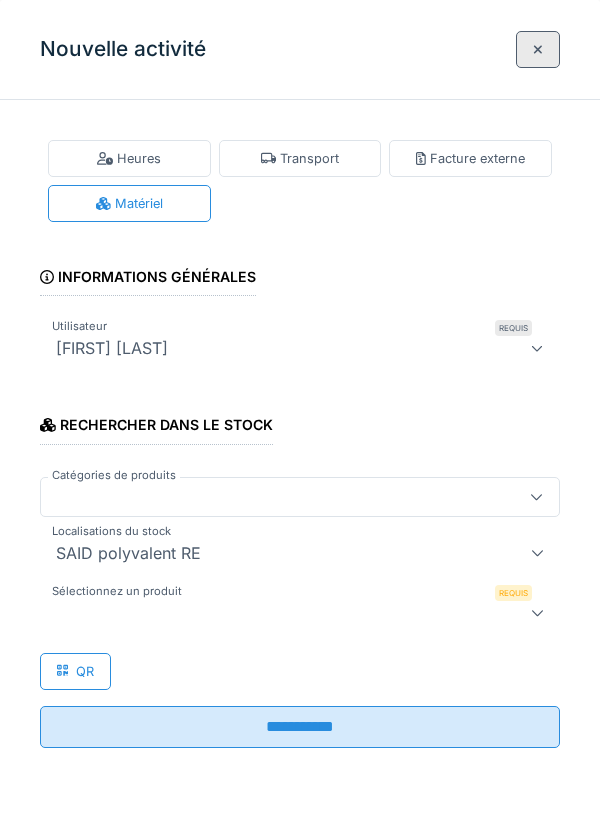 click at bounding box center (274, 613) 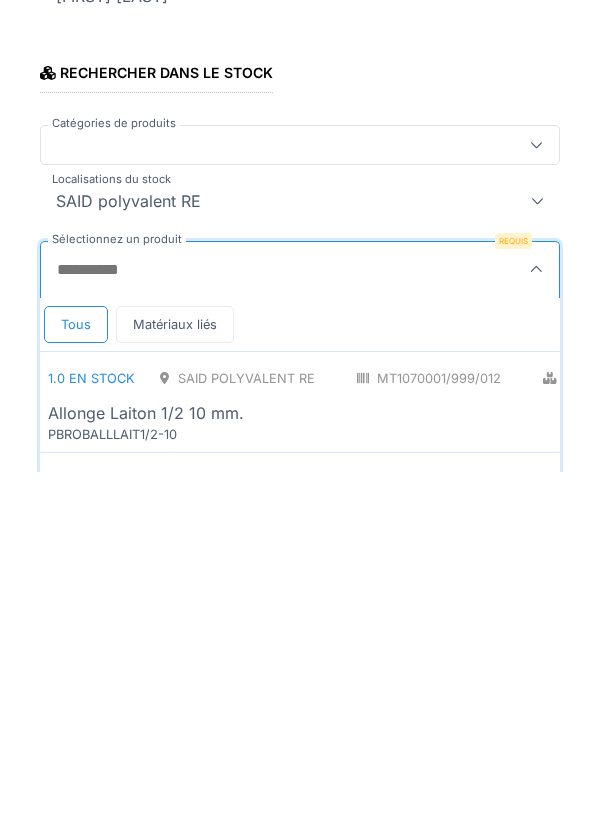 scroll, scrollTop: 1, scrollLeft: 0, axis: vertical 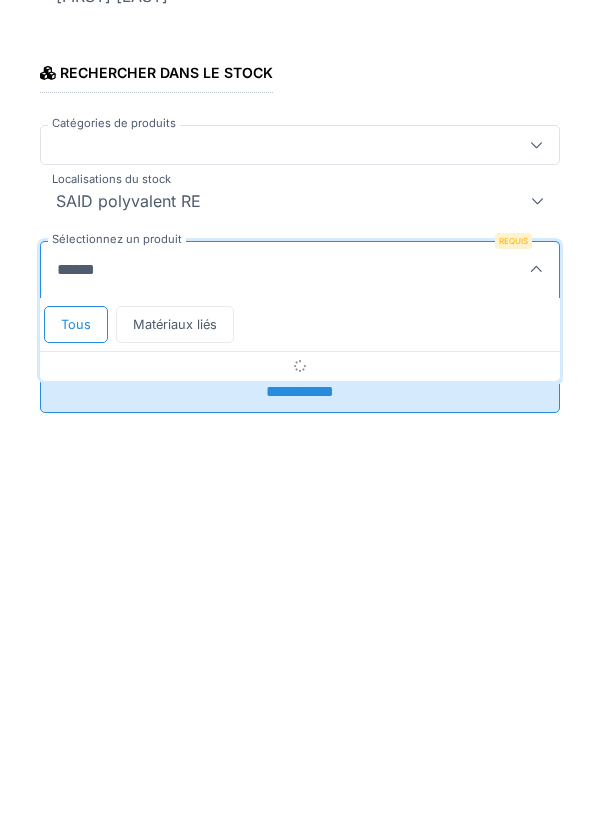 type on "*******" 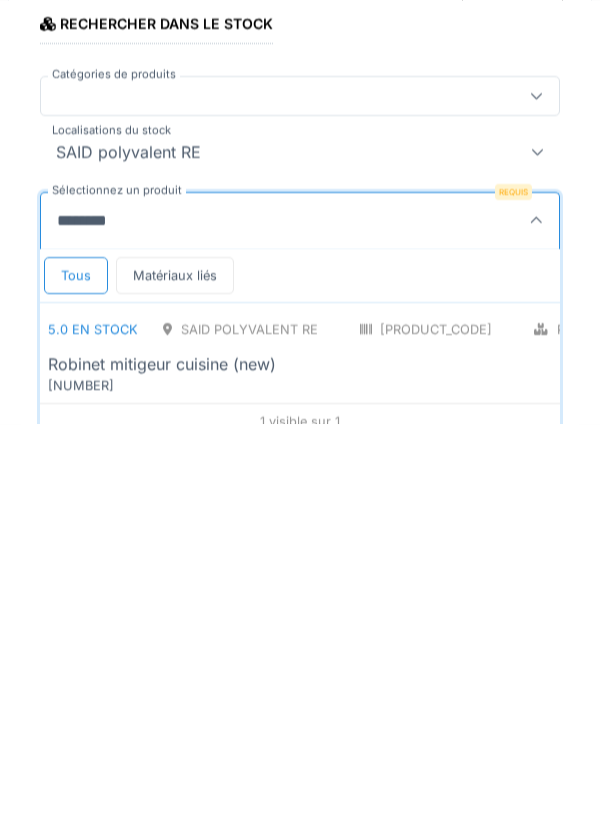 scroll, scrollTop: 20, scrollLeft: 0, axis: vertical 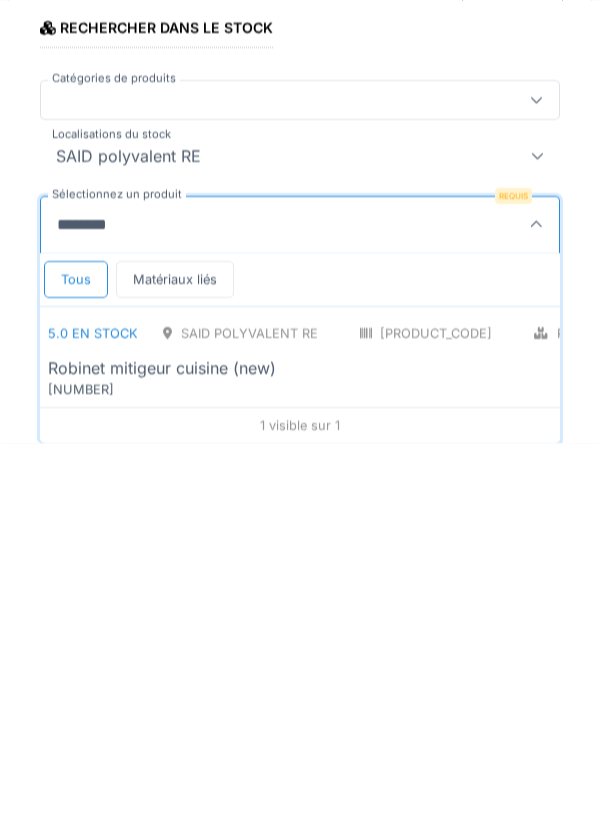 click on "Robinet mitigeur cuisine (new)" at bounding box center [162, 749] 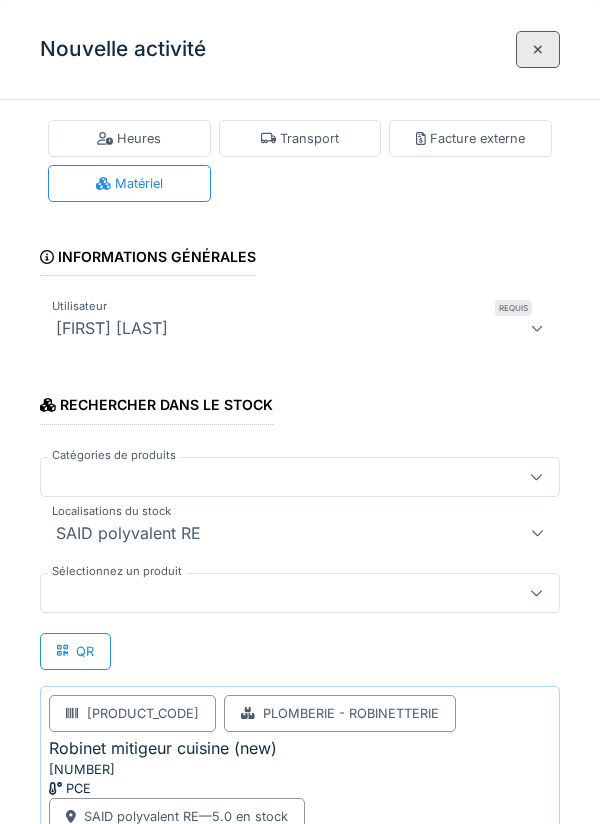 click at bounding box center [274, 593] 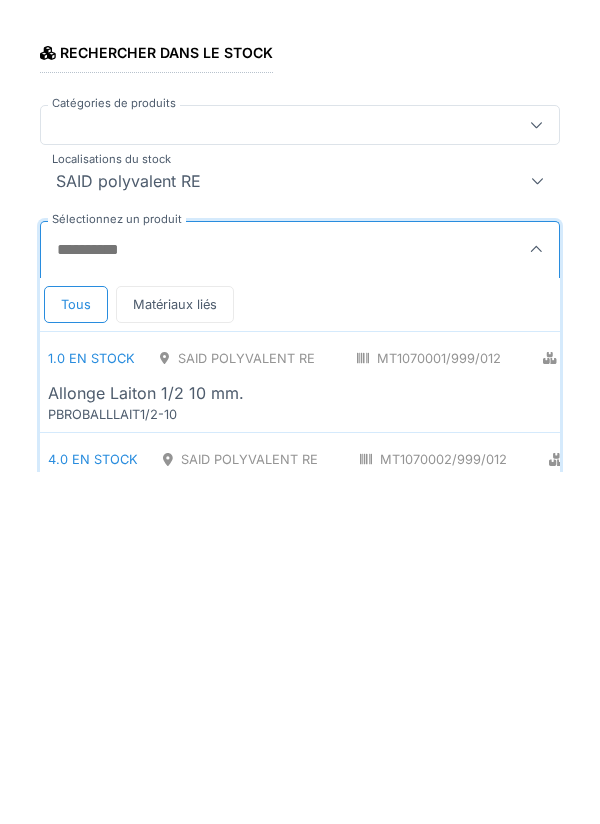 scroll, scrollTop: 37, scrollLeft: 0, axis: vertical 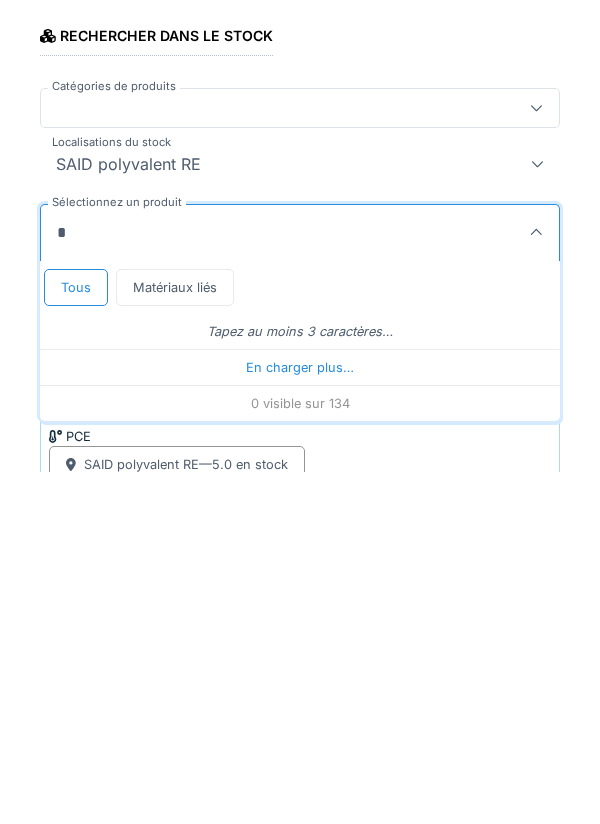 type on "**" 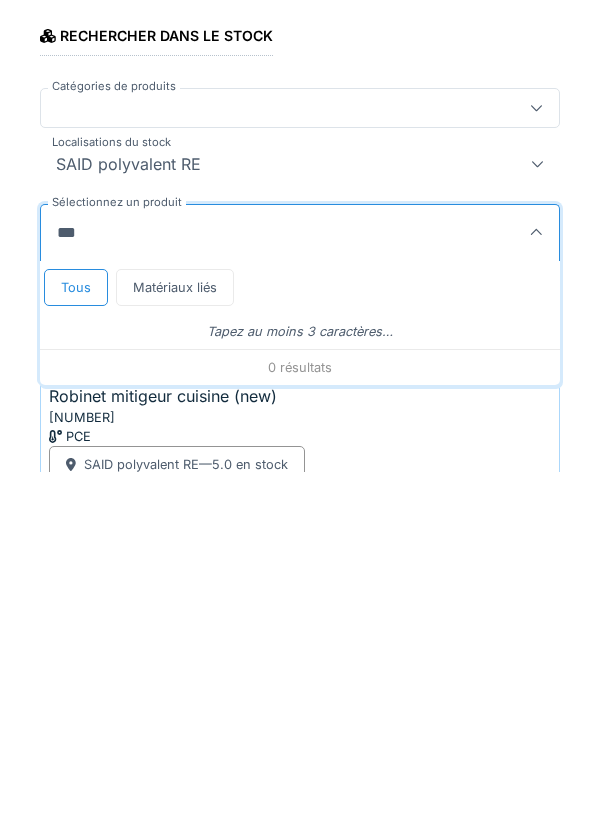 type on "****" 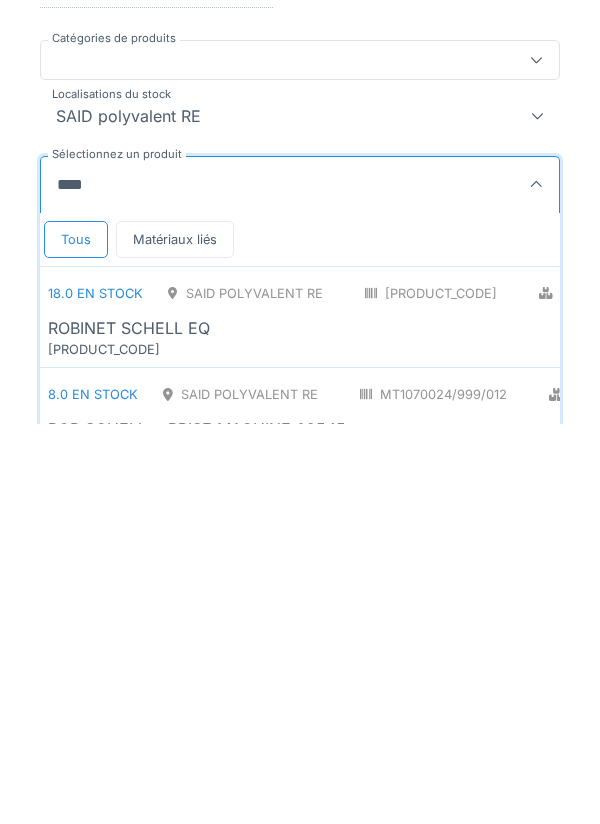 scroll, scrollTop: 66, scrollLeft: 0, axis: vertical 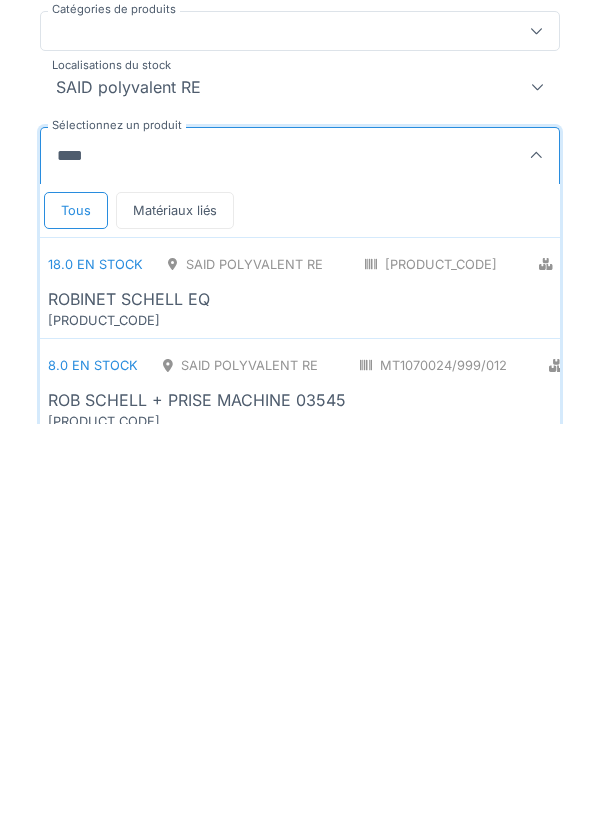 click on "ROBINET SCHELL EQ" at bounding box center (129, 699) 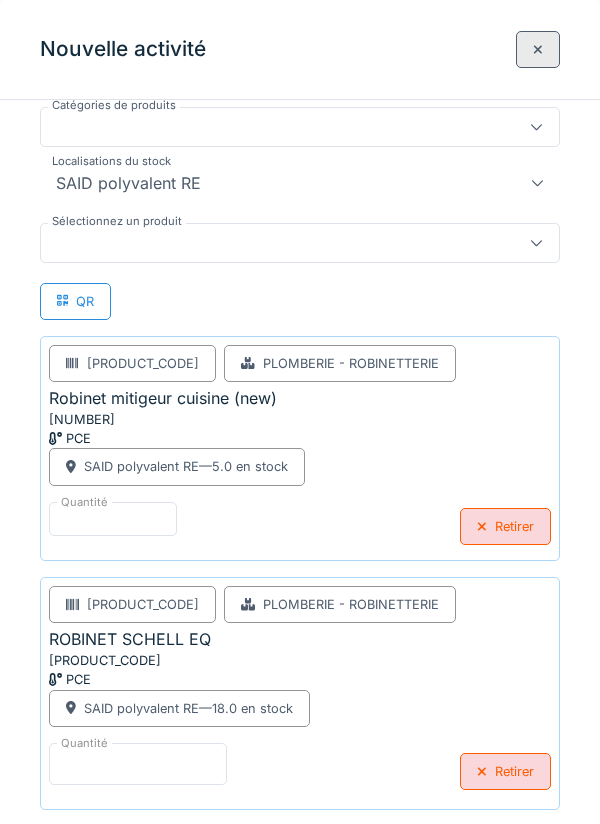 click on "*" at bounding box center [138, 764] 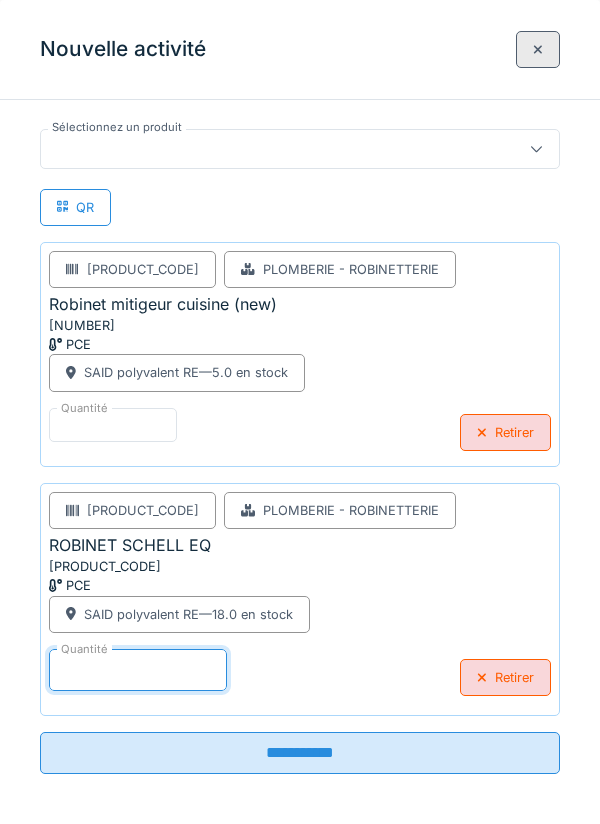 scroll, scrollTop: 463, scrollLeft: 0, axis: vertical 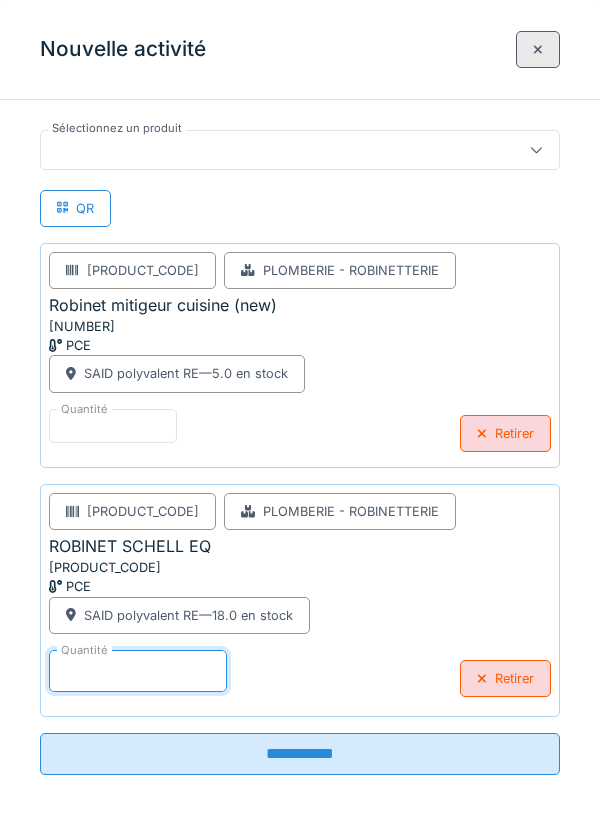 type on "*" 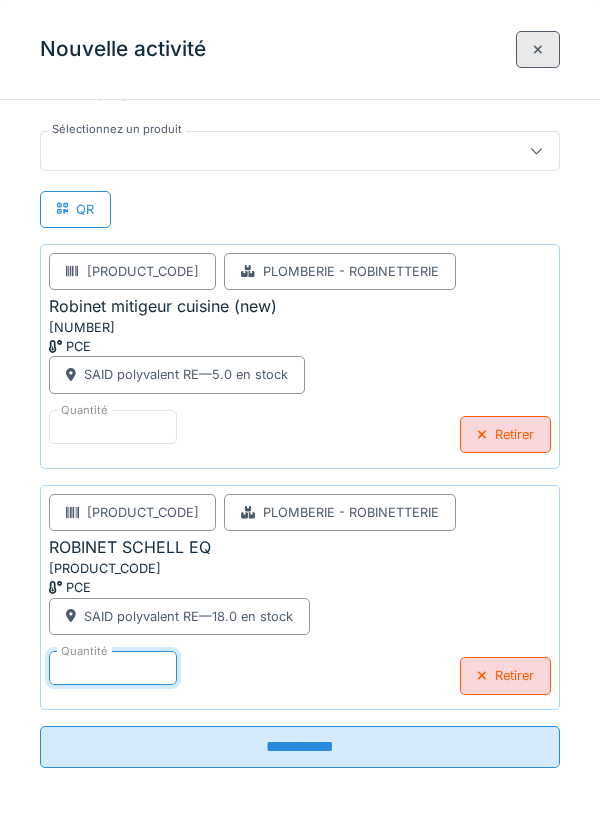 click at bounding box center (274, 151) 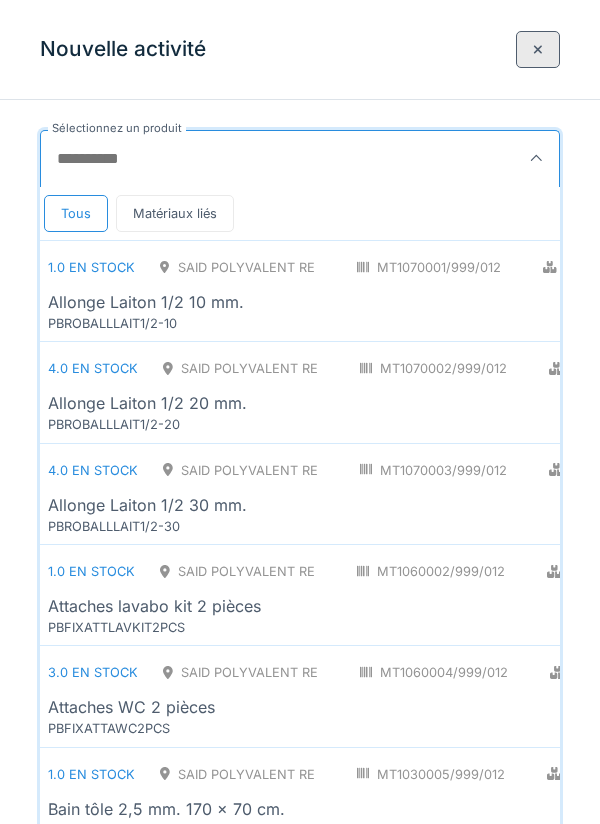 scroll, scrollTop: 413, scrollLeft: 0, axis: vertical 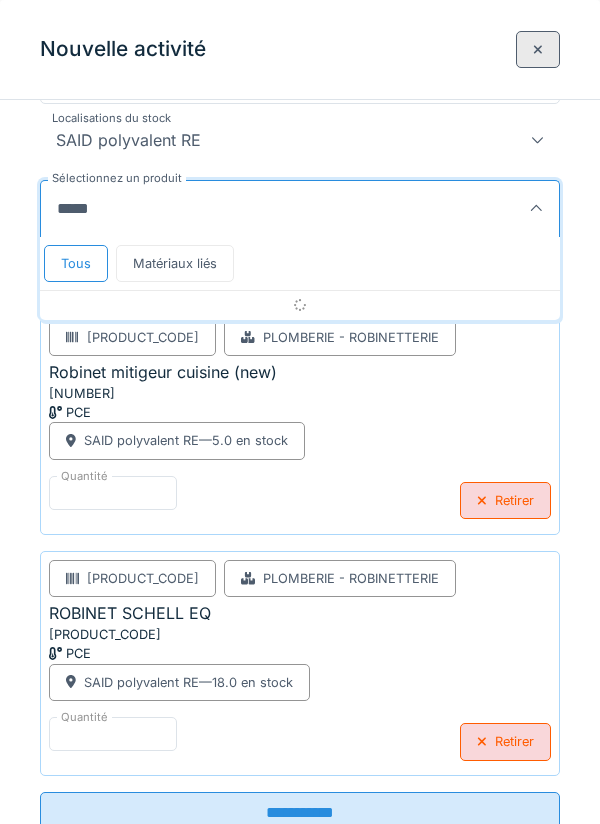 type on "*****" 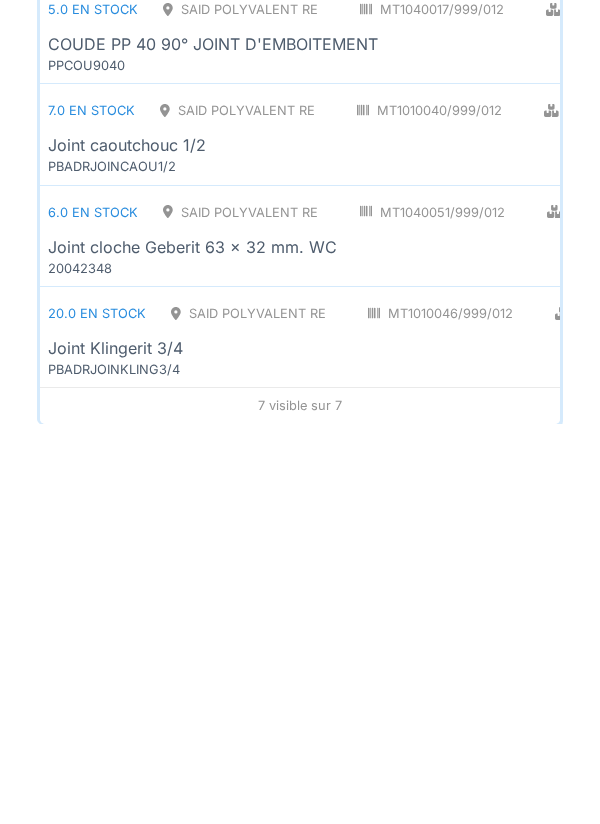 scroll, scrollTop: 629, scrollLeft: 0, axis: vertical 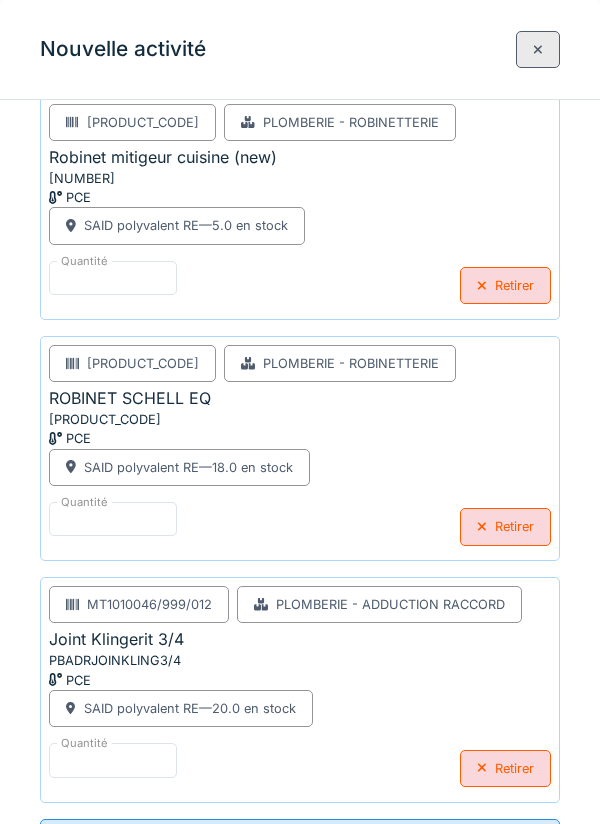 click on "**********" at bounding box center [300, 840] 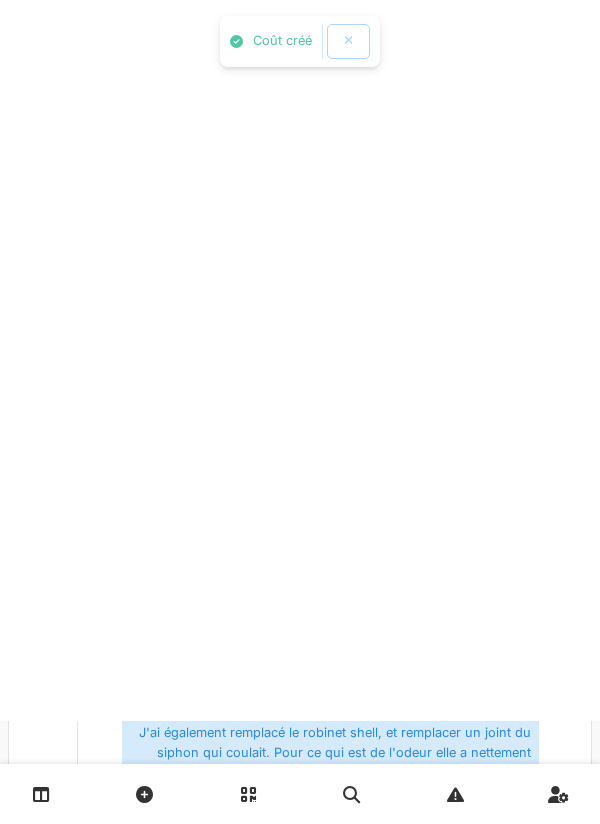 scroll, scrollTop: 0, scrollLeft: 0, axis: both 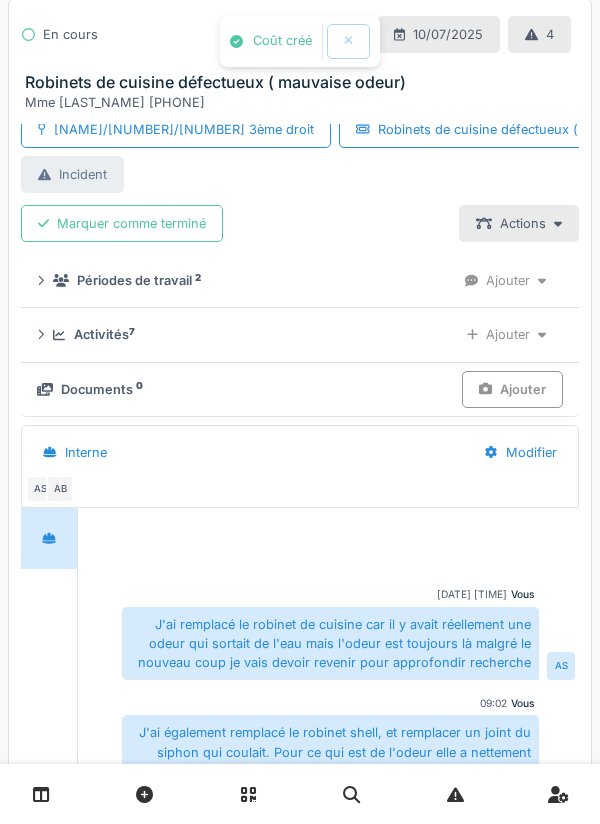 click on "Ajouter" at bounding box center (512, 389) 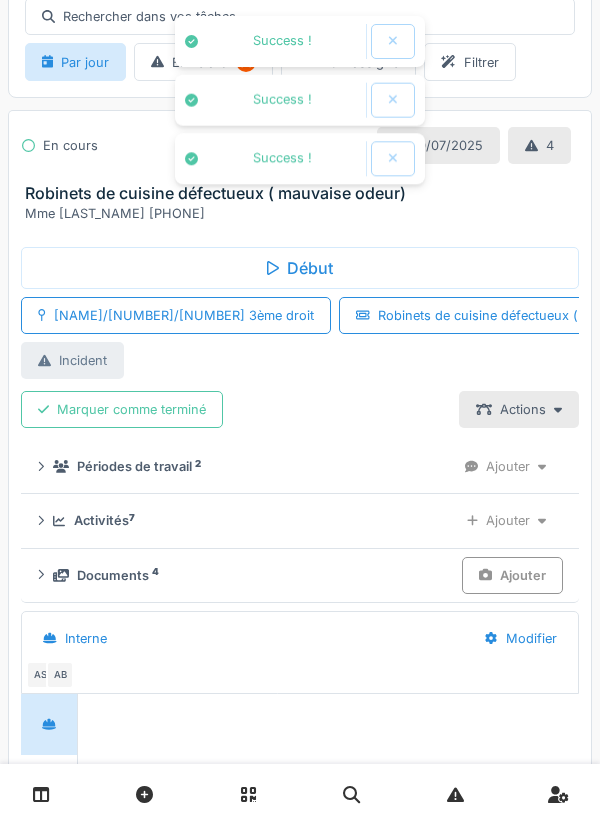 scroll, scrollTop: 0, scrollLeft: 0, axis: both 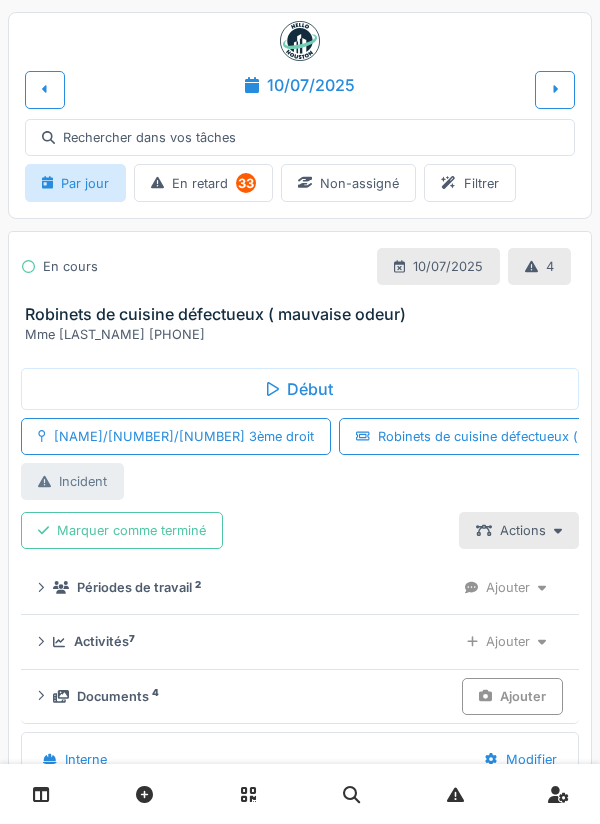 click on "Marquer comme terminé" at bounding box center [122, 530] 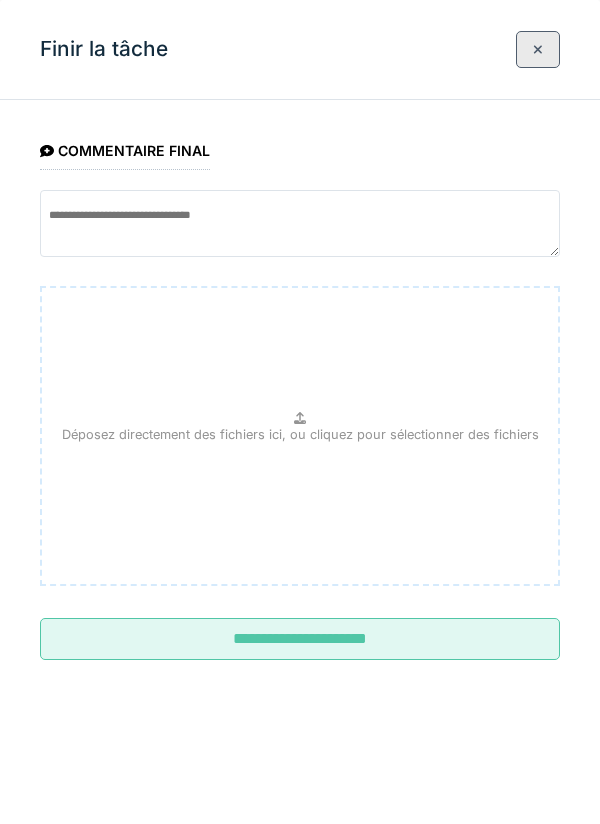 click on "**********" at bounding box center [300, 639] 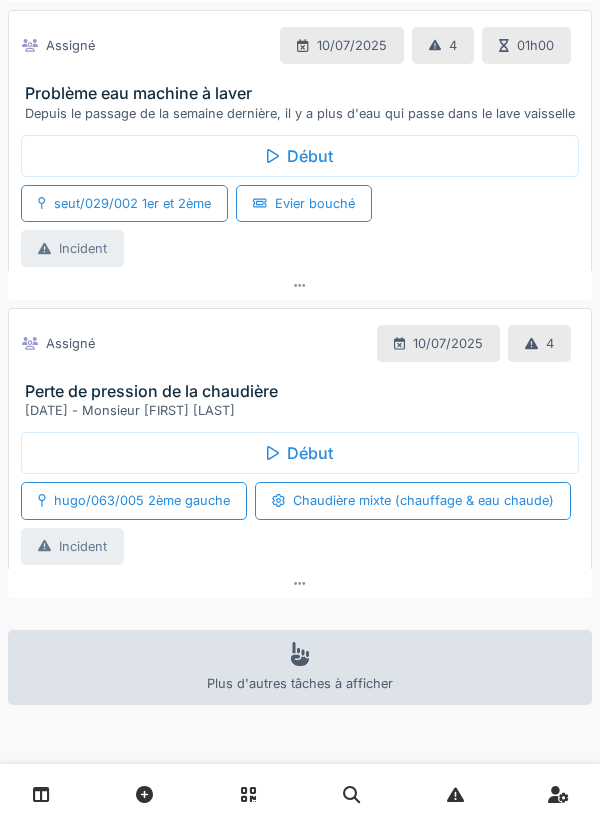 scroll, scrollTop: 1031, scrollLeft: 0, axis: vertical 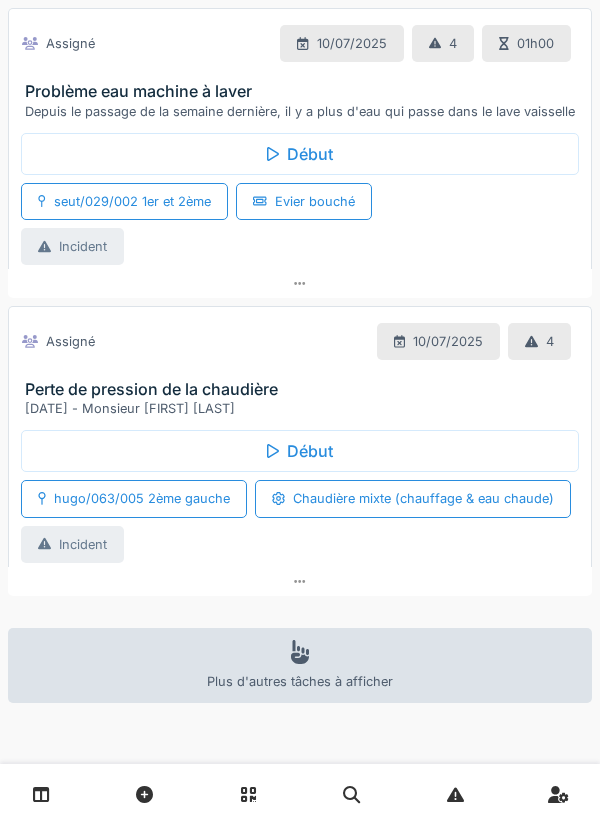 click on "Début hugo/063/005 2ème gauche Chaudière mixte (chauffage & eau chaude) Perte de pression de la chaudière  Incident" at bounding box center [300, 492] 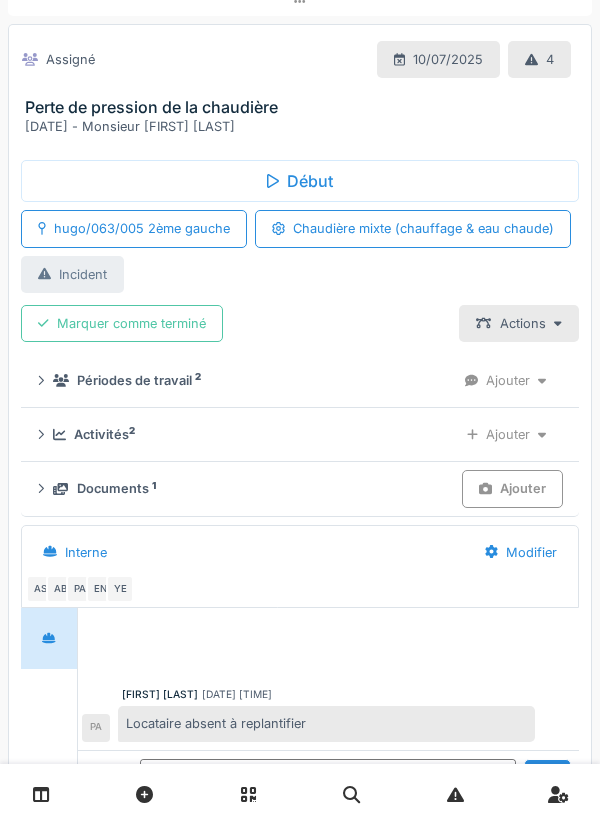 scroll, scrollTop: 1311, scrollLeft: 0, axis: vertical 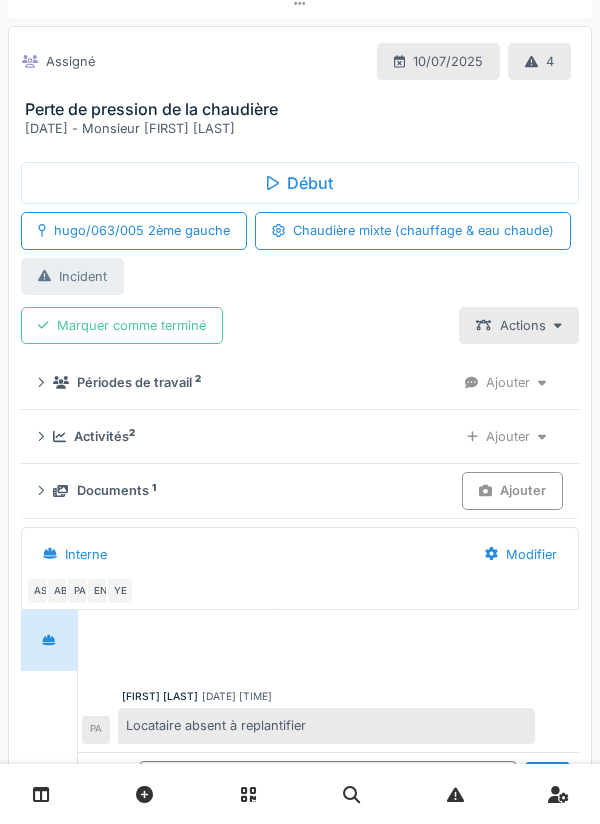 click on "Début" at bounding box center (300, 183) 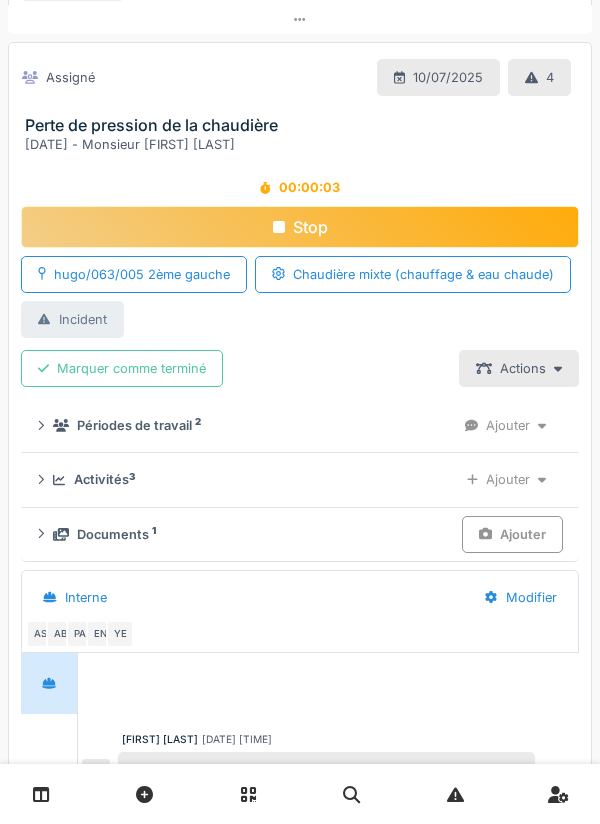 scroll, scrollTop: 1302, scrollLeft: 0, axis: vertical 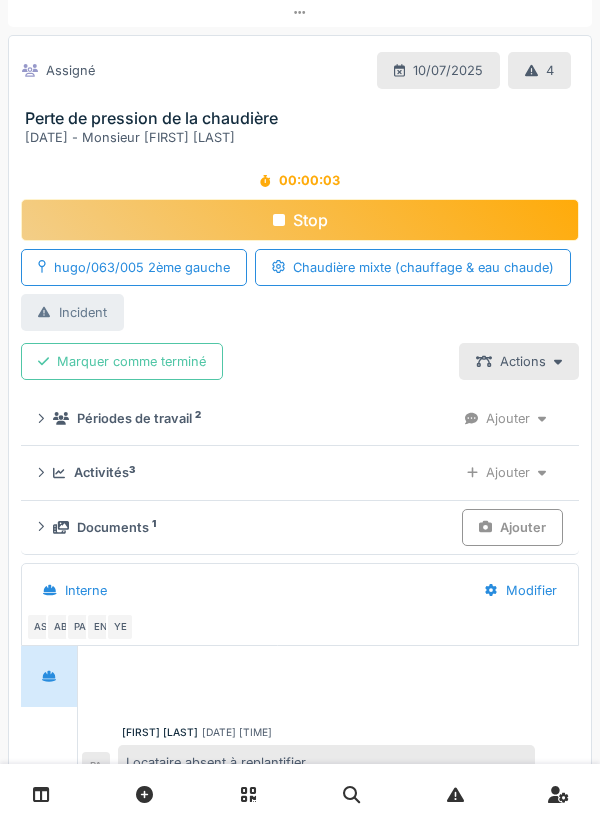 click on "Activités 3 Ajouter" at bounding box center [300, 472] 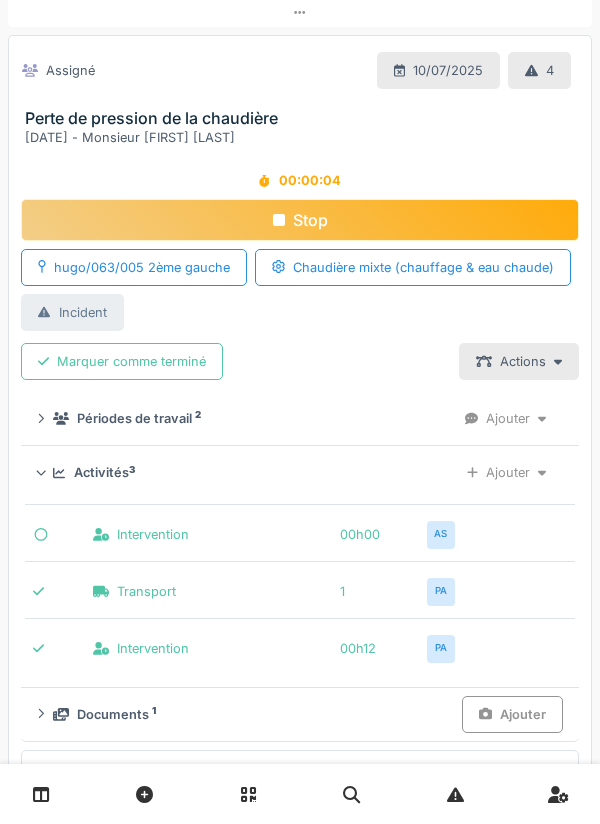 click on "Ajouter" at bounding box center (506, 472) 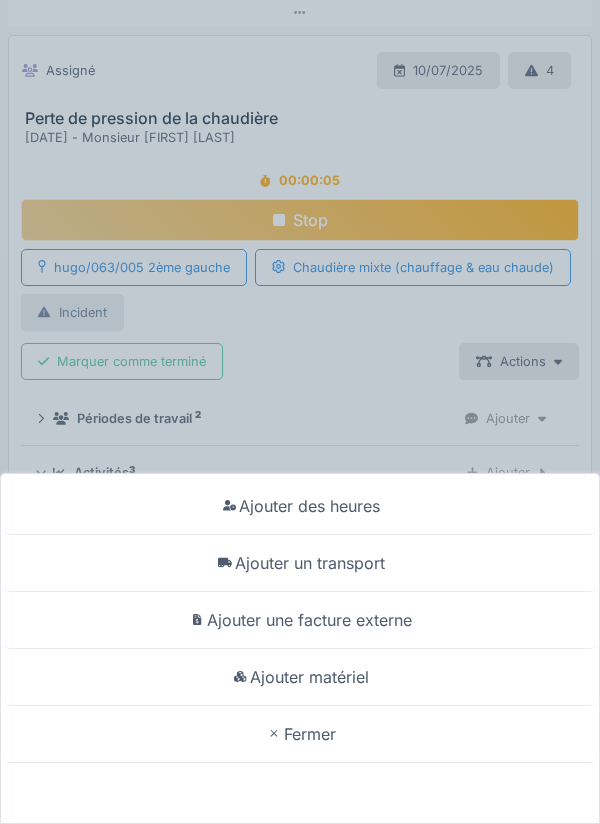 click on "Ajouter un transport" at bounding box center [300, 563] 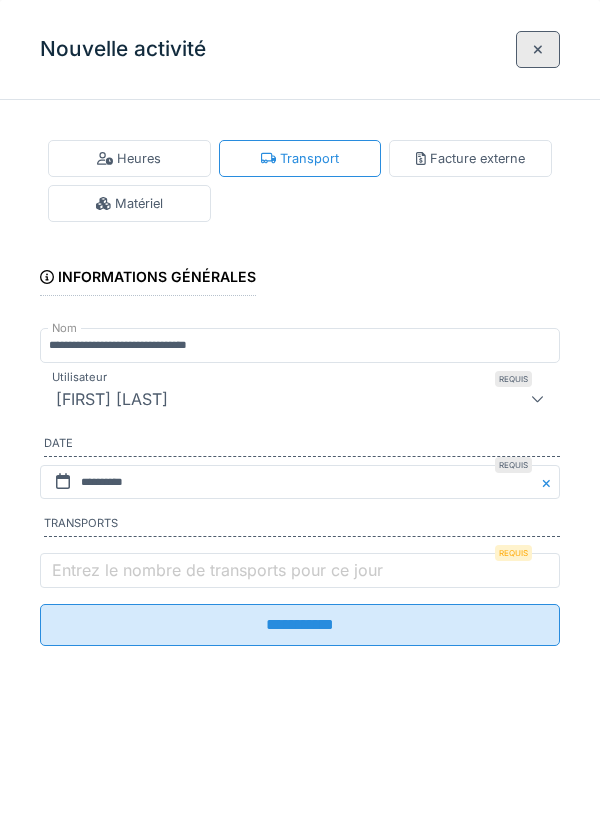 click on "Entrez le nombre de transports pour ce jour" at bounding box center [217, 570] 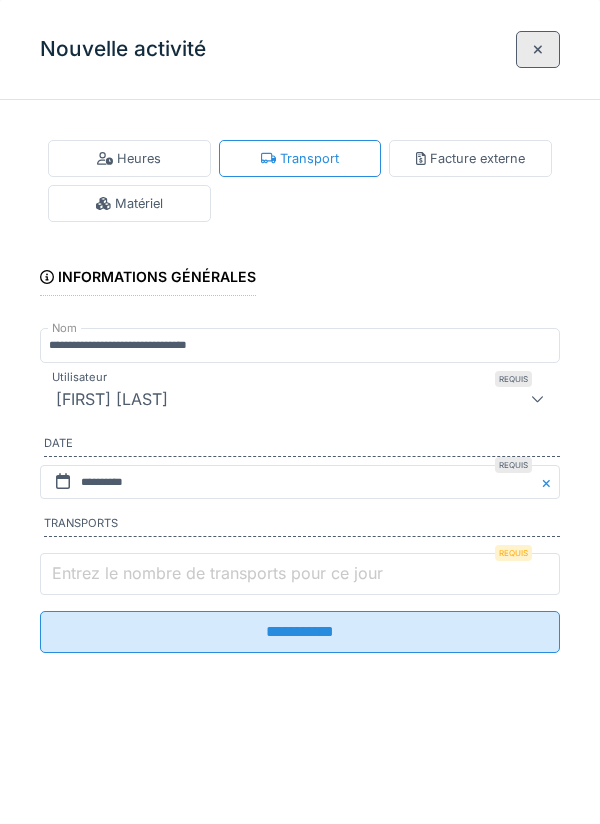 click on "Entrez le nombre de transports pour ce jour" at bounding box center [300, 574] 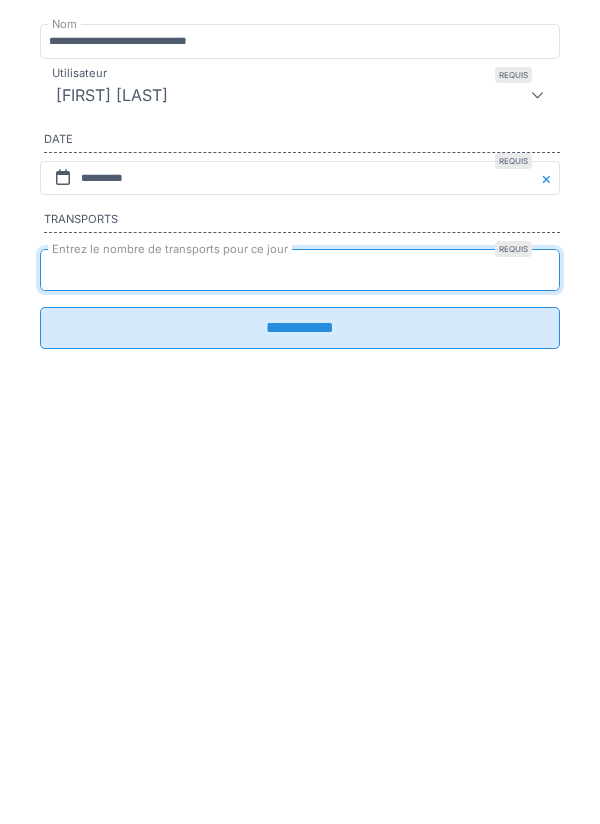 type on "*" 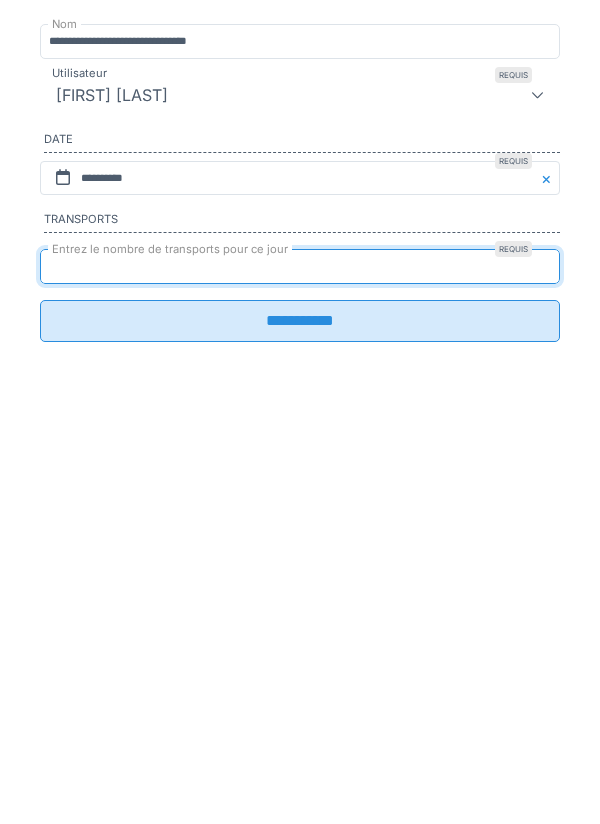 click on "**********" at bounding box center (300, 625) 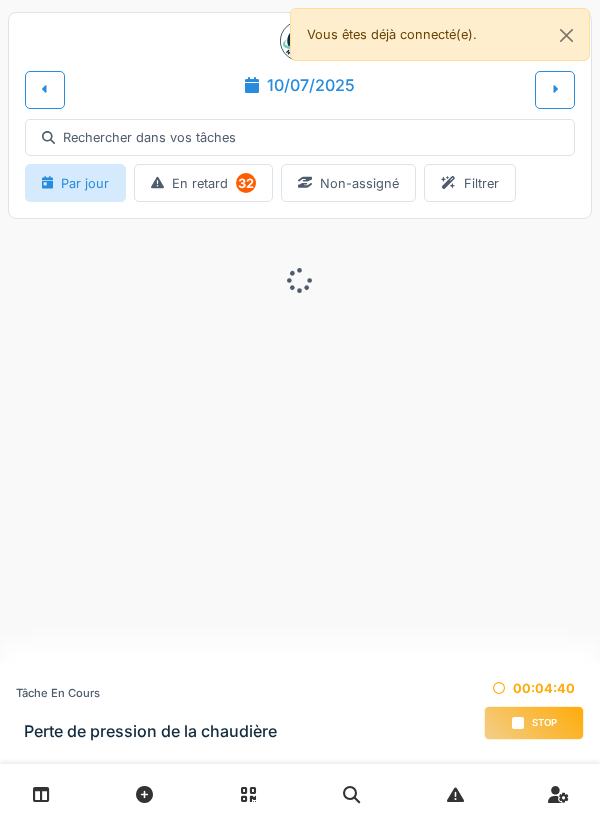 scroll, scrollTop: 0, scrollLeft: 0, axis: both 